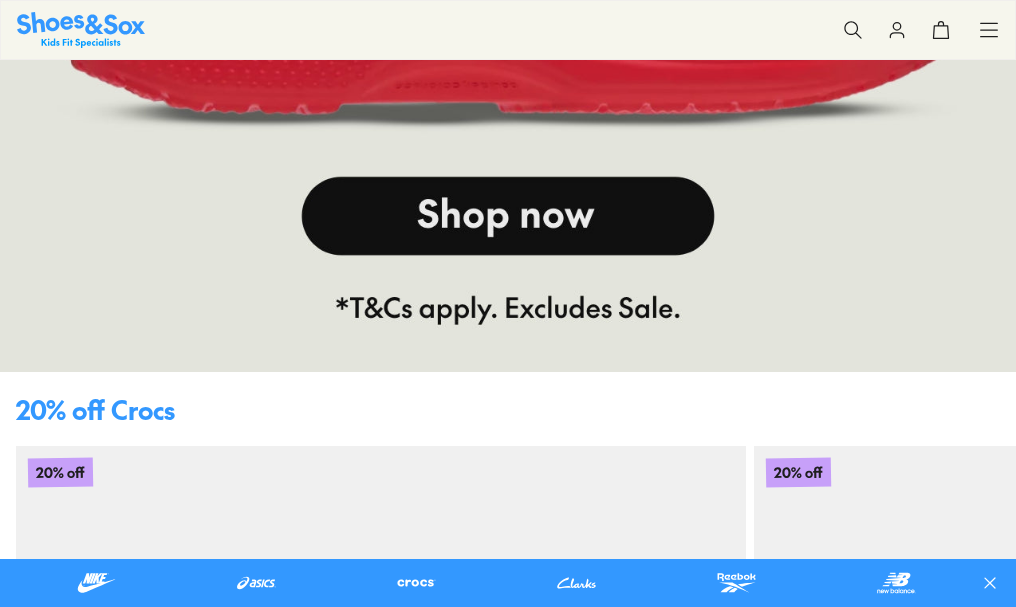 scroll, scrollTop: 377, scrollLeft: 0, axis: vertical 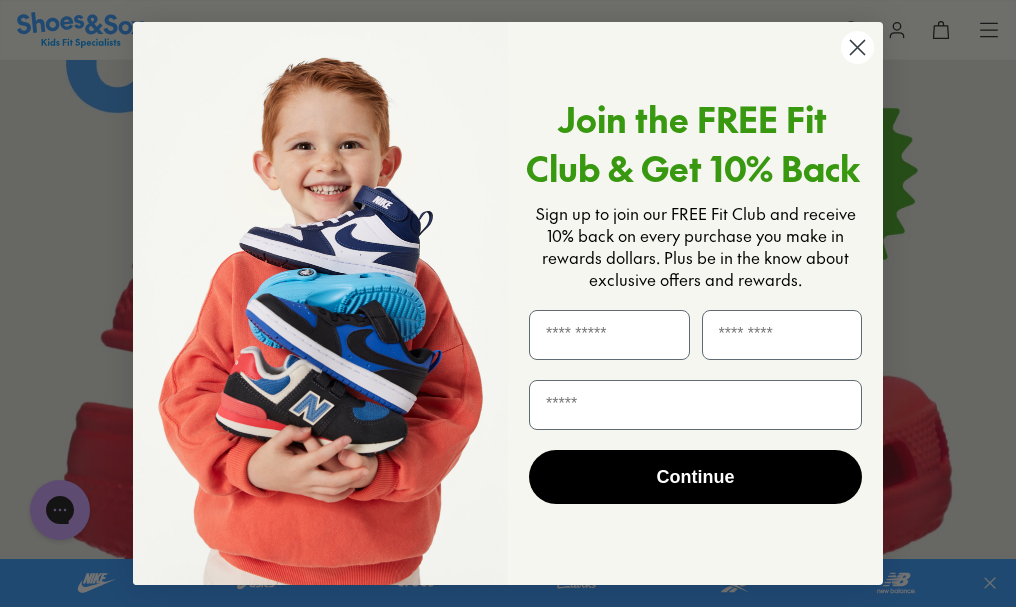 click 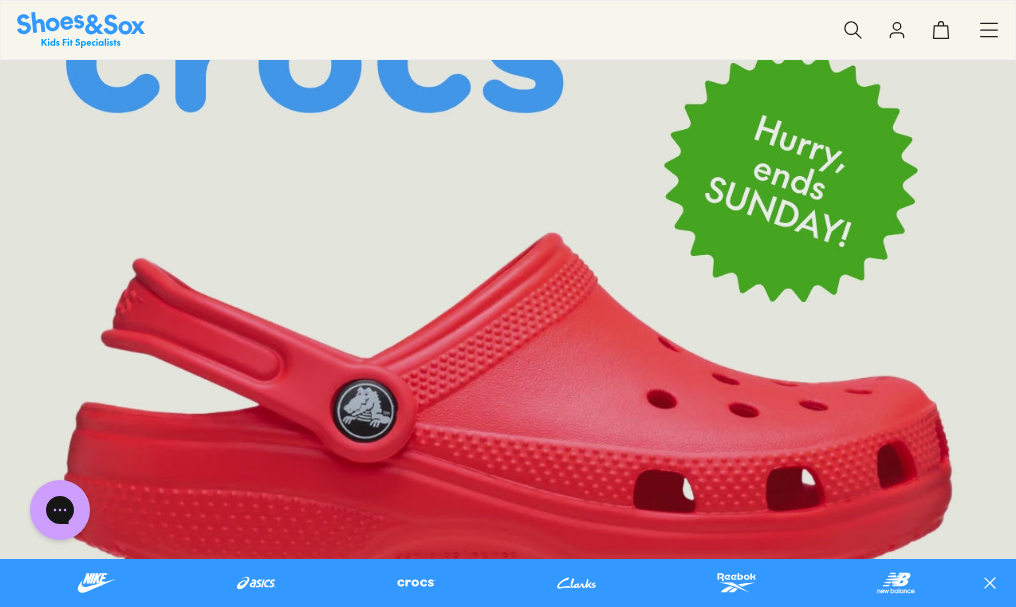 click at bounding box center [0, 0] 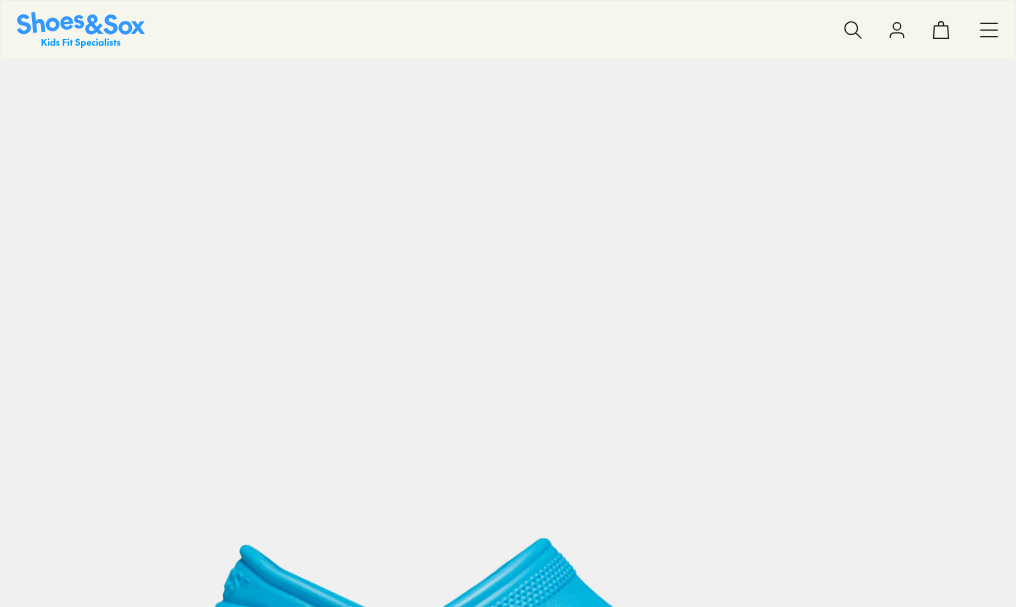 scroll, scrollTop: 200, scrollLeft: 0, axis: vertical 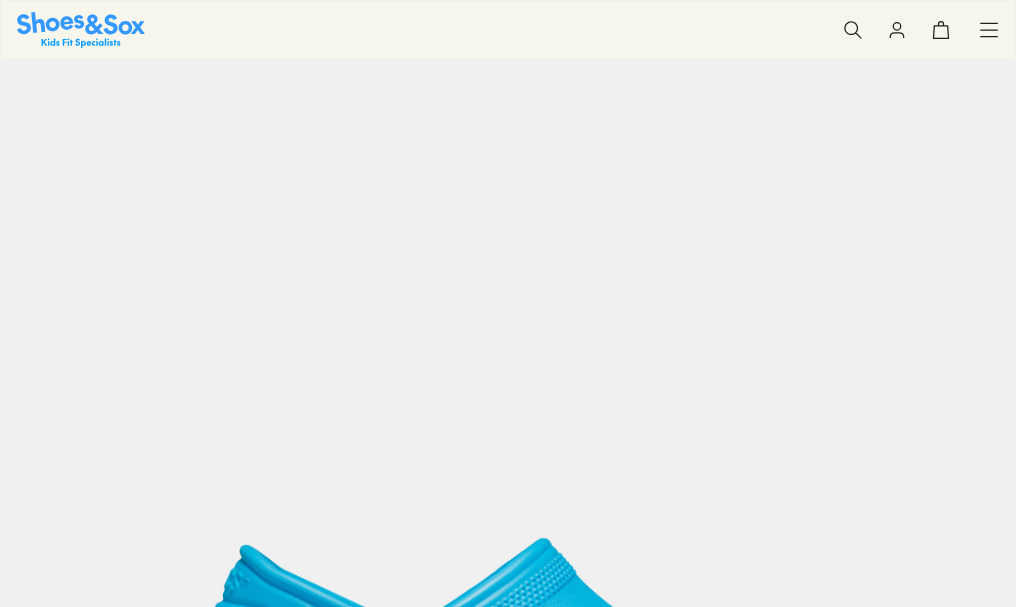 select on "*" 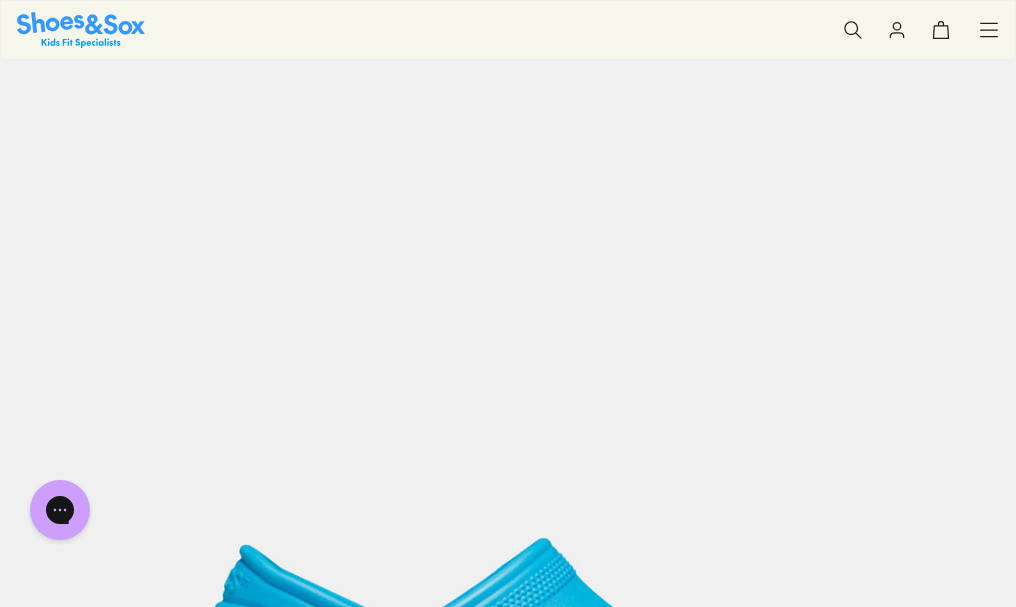click 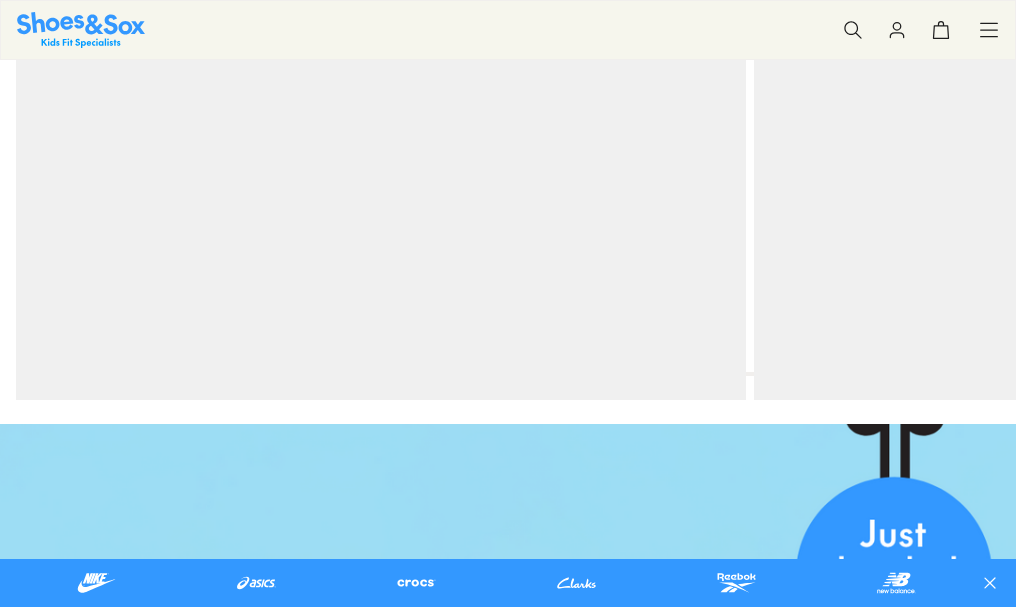 scroll, scrollTop: 1277, scrollLeft: 0, axis: vertical 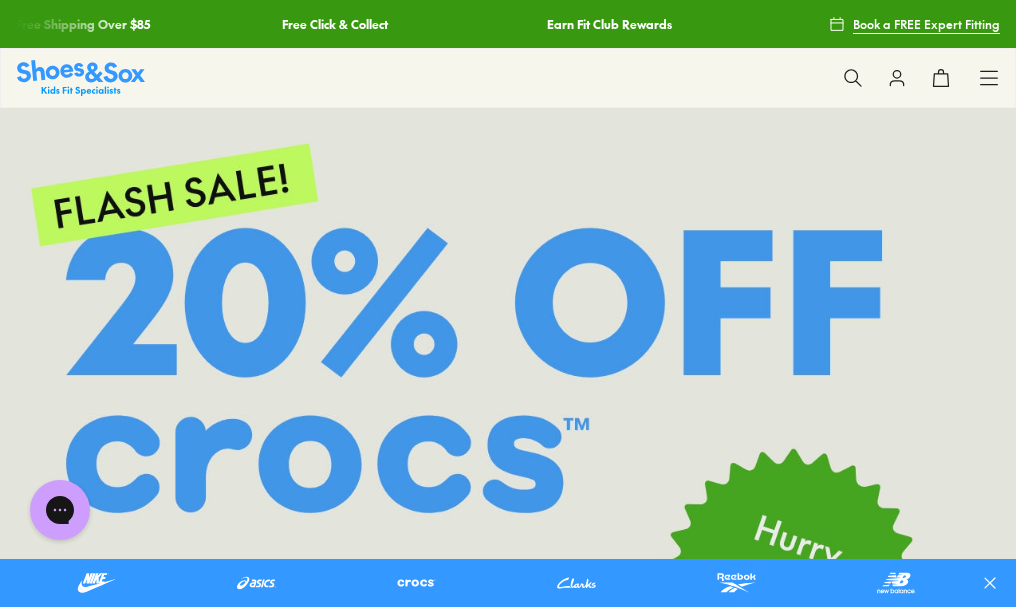 click at bounding box center [508, 675] 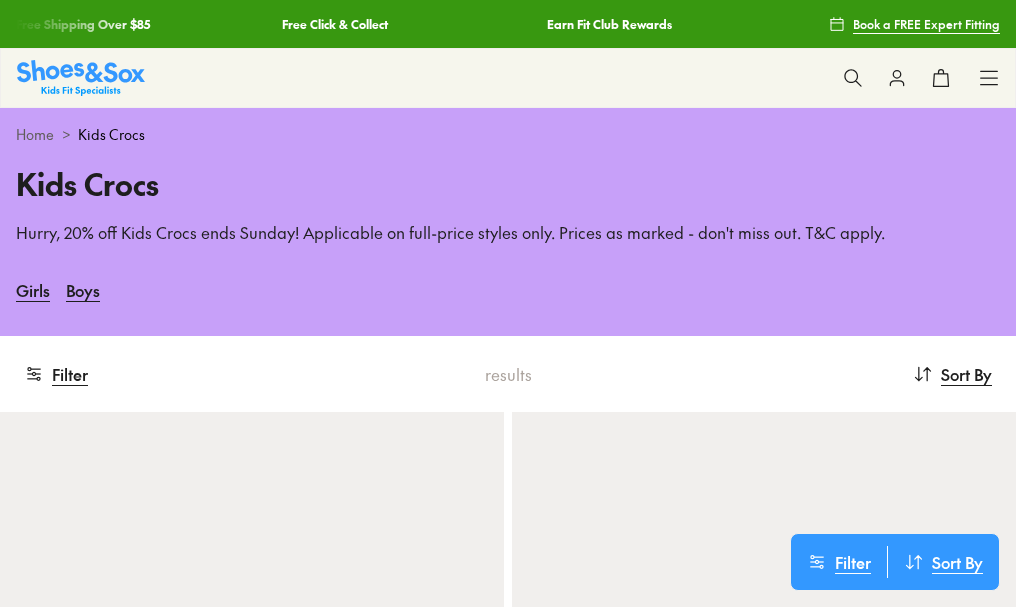 scroll, scrollTop: 0, scrollLeft: 0, axis: both 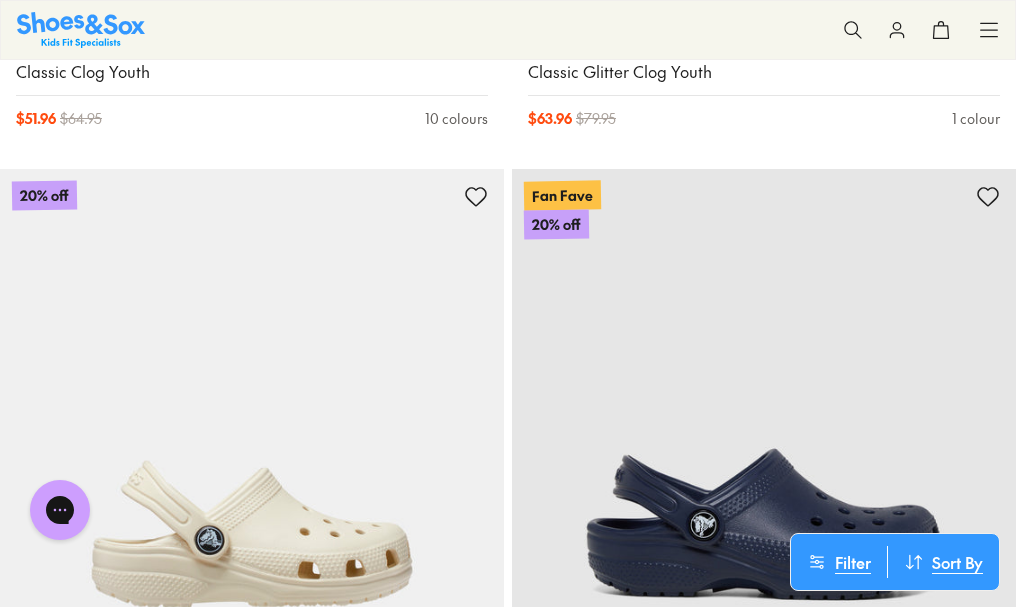 type on "****" 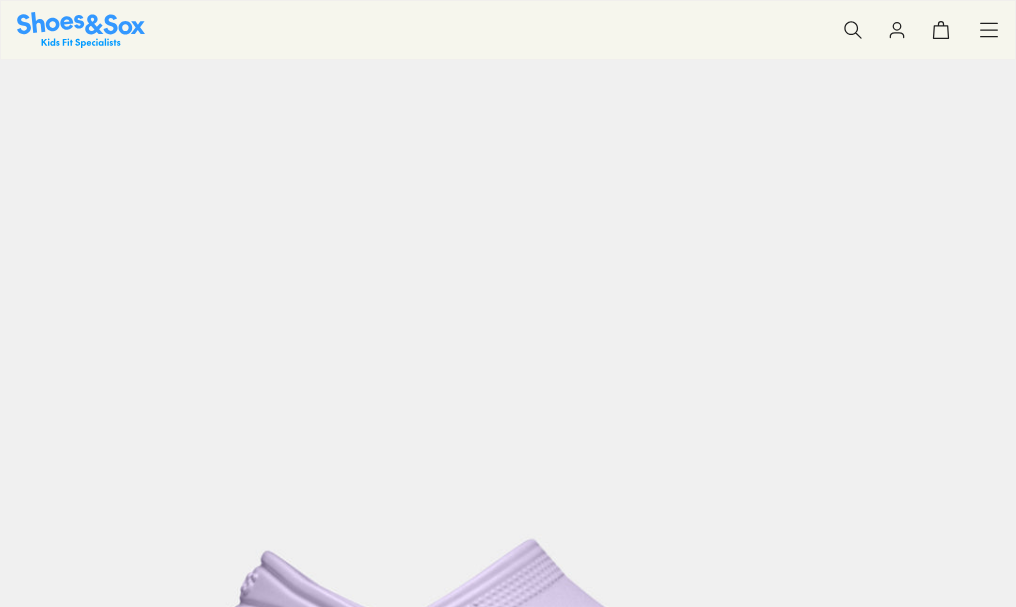click at bounding box center (152, 1254) 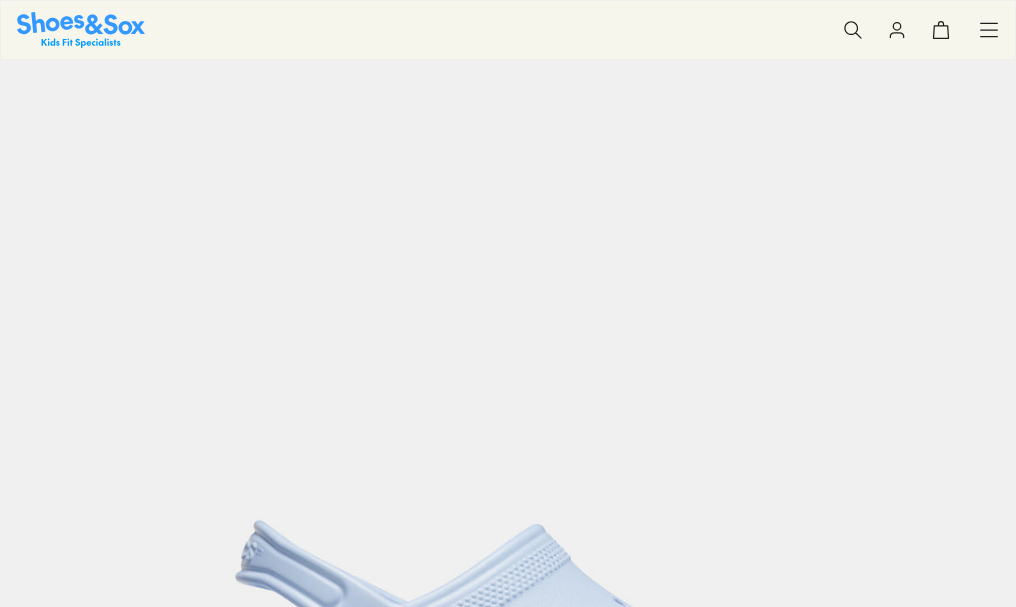scroll, scrollTop: 300, scrollLeft: 0, axis: vertical 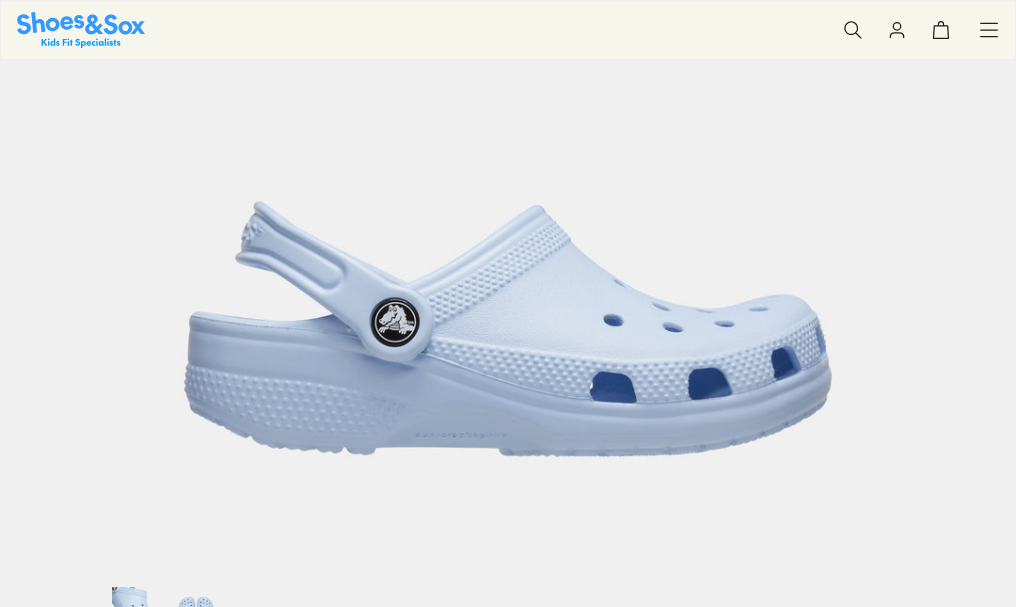 select on "*" 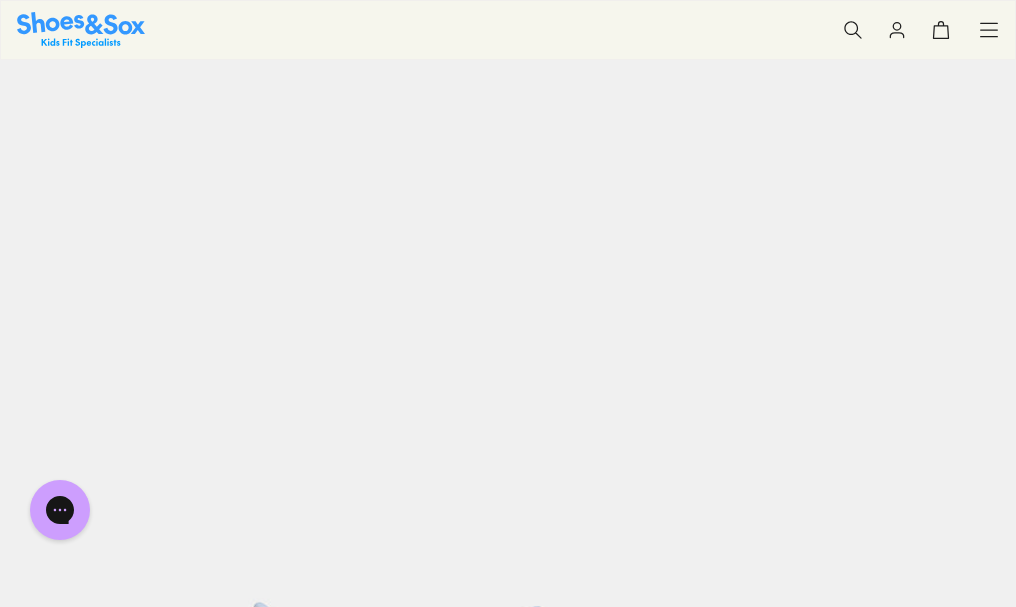 scroll, scrollTop: 100, scrollLeft: 0, axis: vertical 